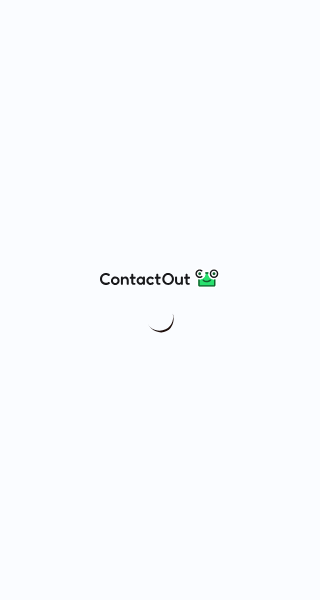 scroll, scrollTop: 0, scrollLeft: 0, axis: both 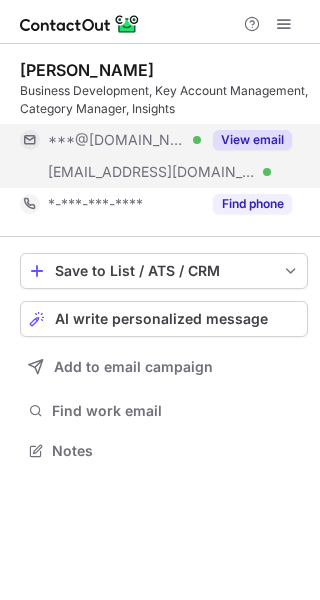 click on "View email" at bounding box center (252, 140) 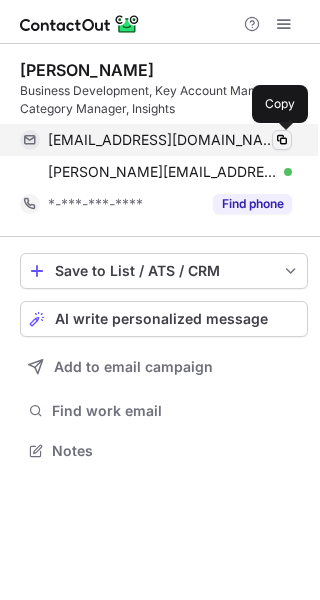click at bounding box center [282, 140] 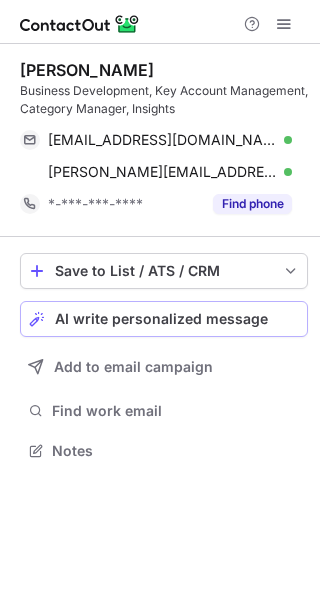 click on "AI write personalized message" at bounding box center (161, 319) 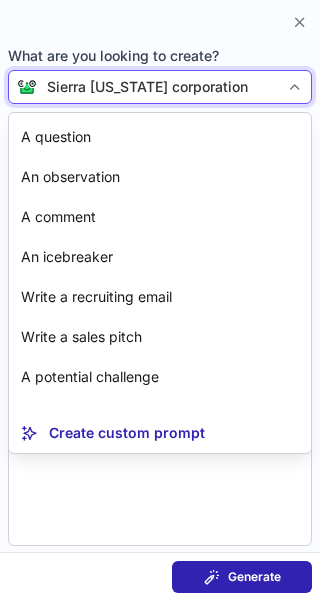 scroll, scrollTop: 180, scrollLeft: 0, axis: vertical 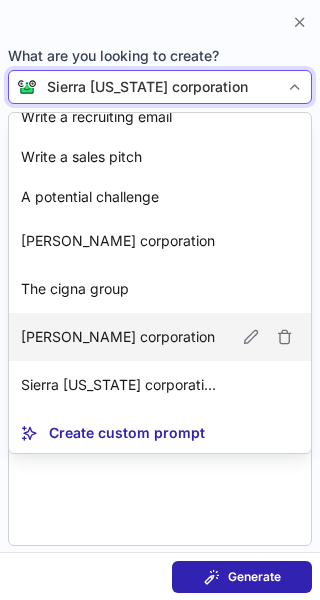 click on "Parsons corporation" at bounding box center (118, 337) 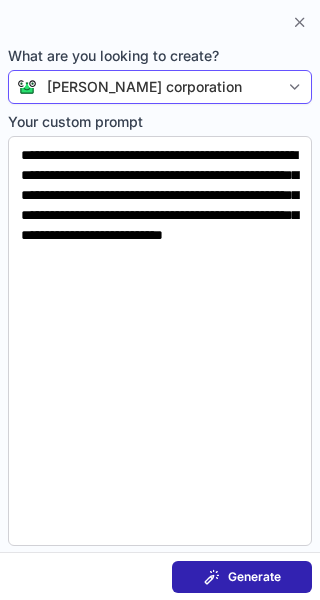 click on "Generate" at bounding box center (254, 577) 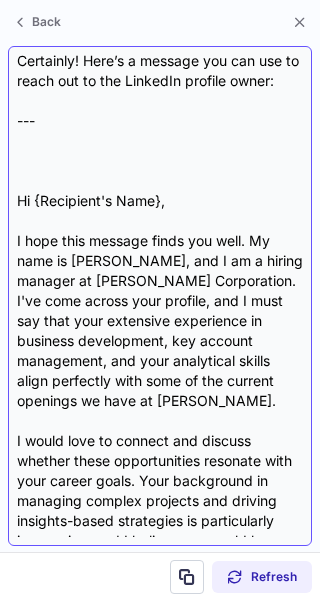 scroll, scrollTop: 0, scrollLeft: 0, axis: both 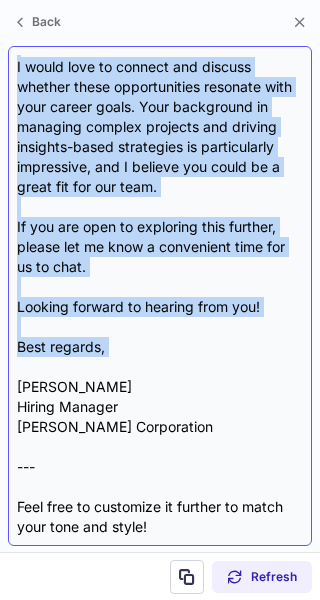 drag, startPoint x: 16, startPoint y: 85, endPoint x: 175, endPoint y: 372, distance: 328.1006 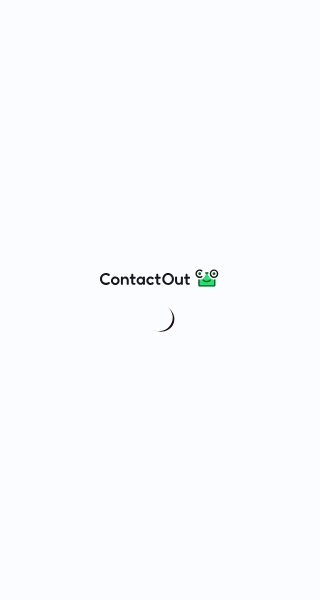 scroll, scrollTop: 0, scrollLeft: 0, axis: both 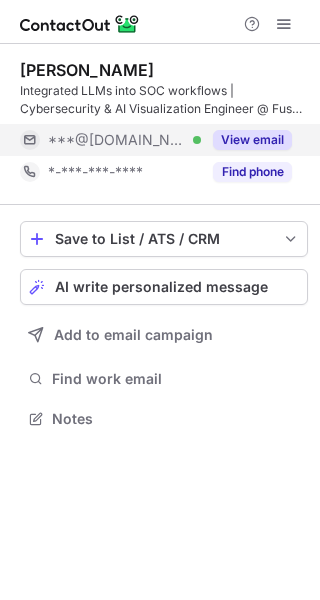click on "View email" at bounding box center [252, 140] 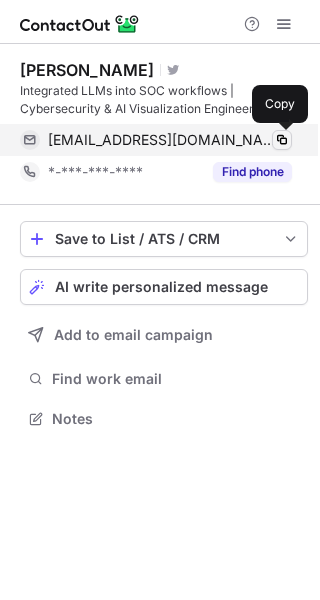 click at bounding box center (282, 140) 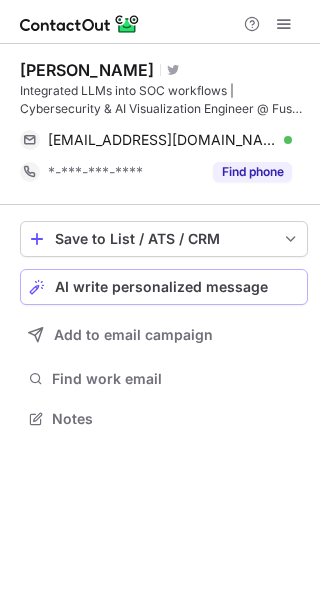 click on "AI write personalized message" at bounding box center [161, 287] 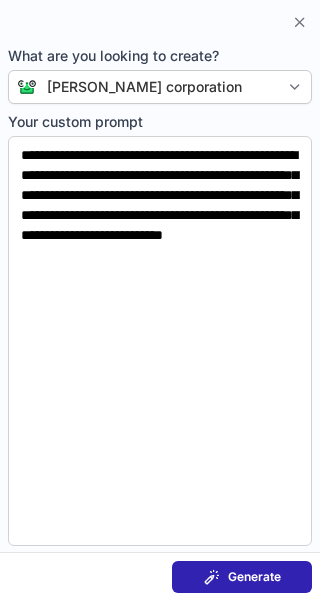 click on "Generate" at bounding box center (242, 577) 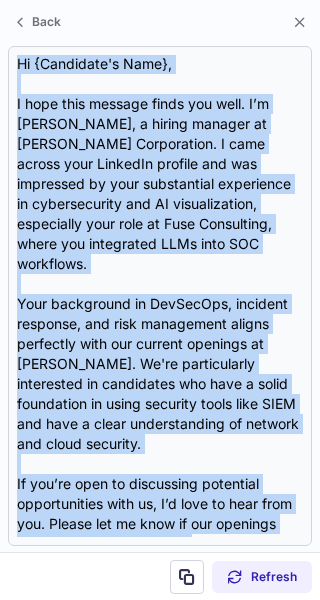 scroll, scrollTop: 218, scrollLeft: 0, axis: vertical 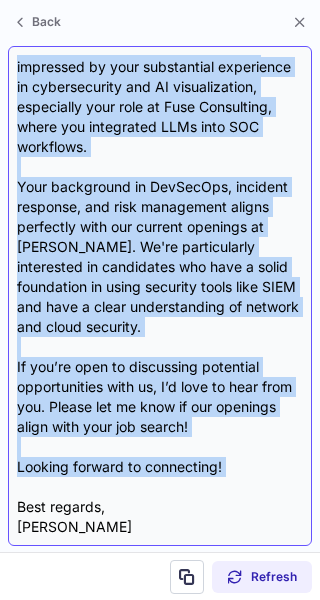 drag, startPoint x: 17, startPoint y: 78, endPoint x: 209, endPoint y: 471, distance: 437.3934 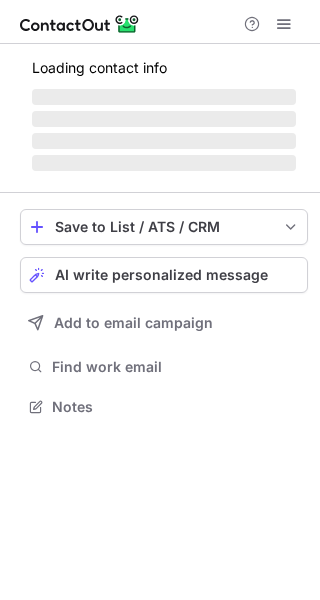 scroll, scrollTop: 0, scrollLeft: 0, axis: both 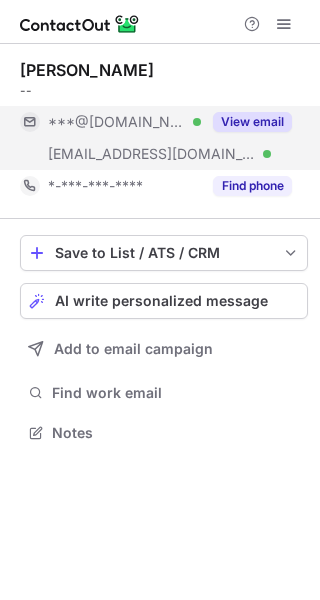 click on "View email" at bounding box center (252, 122) 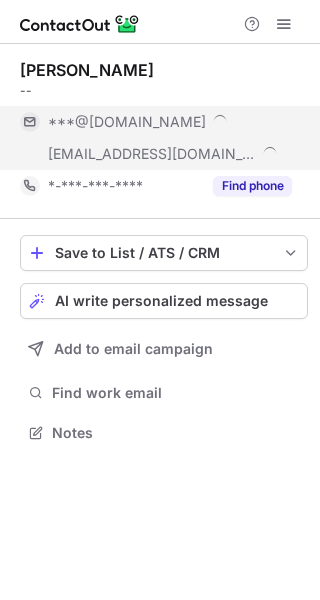 scroll, scrollTop: 10, scrollLeft: 10, axis: both 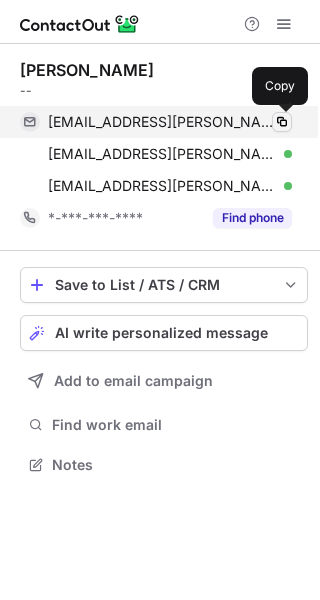 click at bounding box center (282, 122) 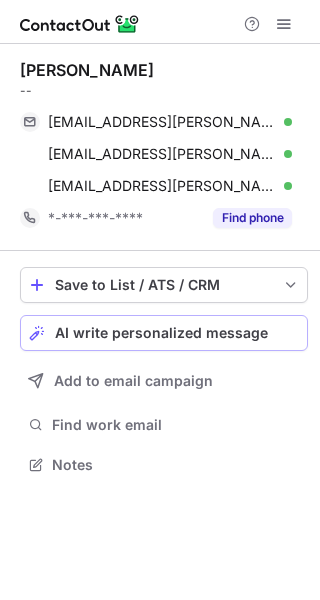 click on "AI write personalized message" at bounding box center [161, 333] 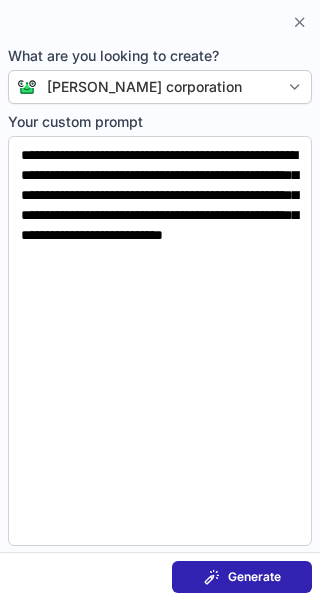 click on "Generate" at bounding box center (254, 577) 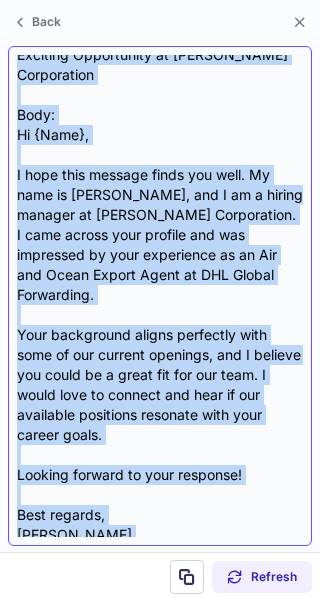 scroll, scrollTop: 58, scrollLeft: 0, axis: vertical 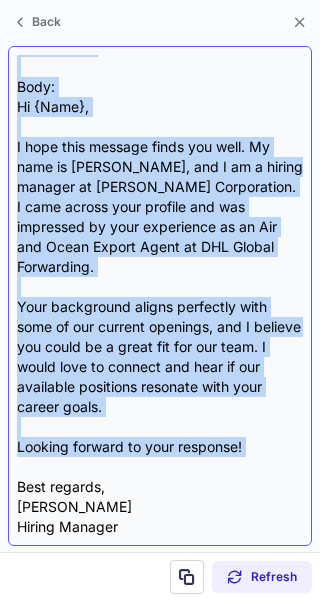 drag, startPoint x: 17, startPoint y: 83, endPoint x: 144, endPoint y: 444, distance: 382.68787 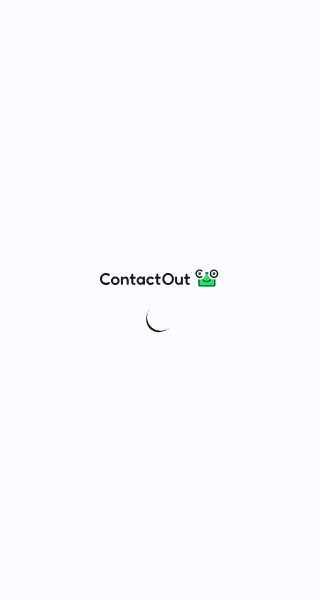 scroll, scrollTop: 0, scrollLeft: 0, axis: both 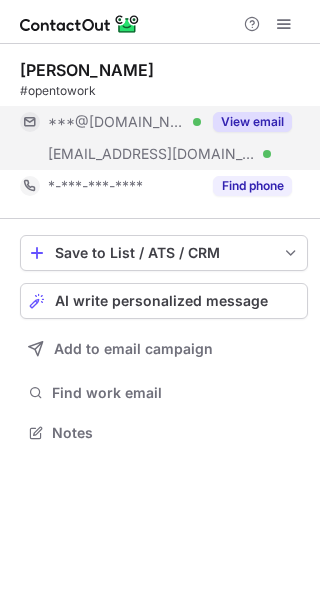 click on "View email" at bounding box center [252, 122] 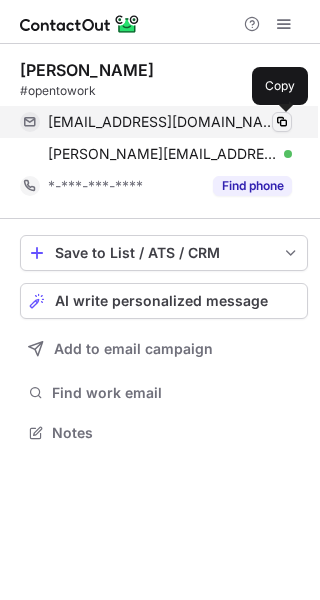 click at bounding box center (282, 122) 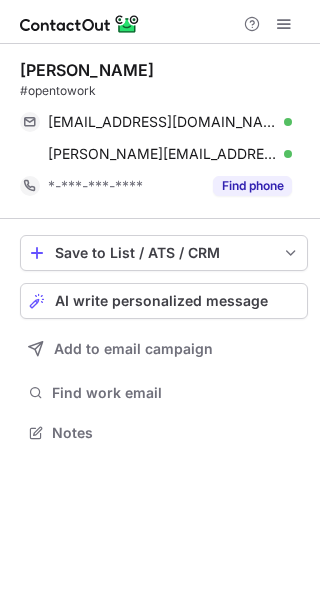 scroll, scrollTop: 0, scrollLeft: 0, axis: both 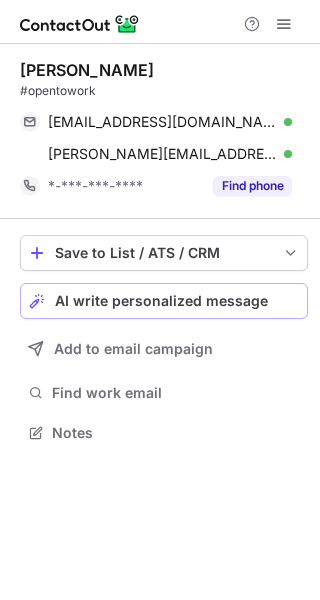 click on "AI write personalized message" at bounding box center [161, 301] 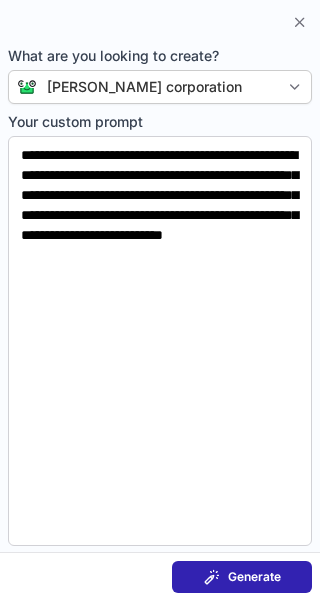 click at bounding box center (212, 577) 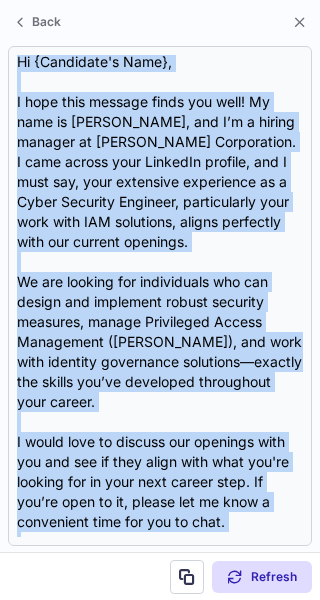 scroll, scrollTop: 238, scrollLeft: 0, axis: vertical 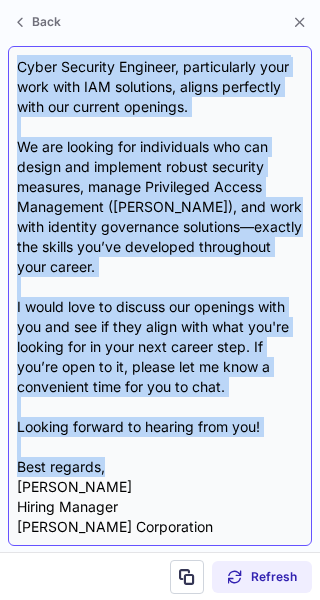 drag, startPoint x: 16, startPoint y: 86, endPoint x: 195, endPoint y: 474, distance: 427.29965 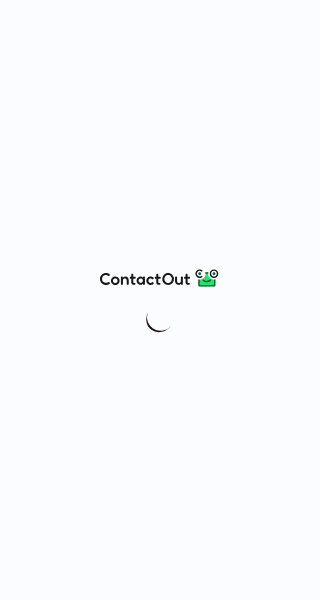 scroll, scrollTop: 0, scrollLeft: 0, axis: both 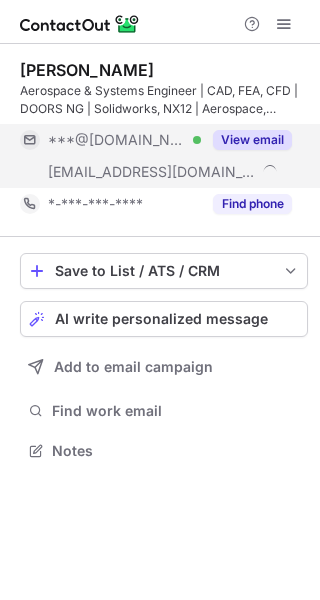 click on "View email" at bounding box center [246, 140] 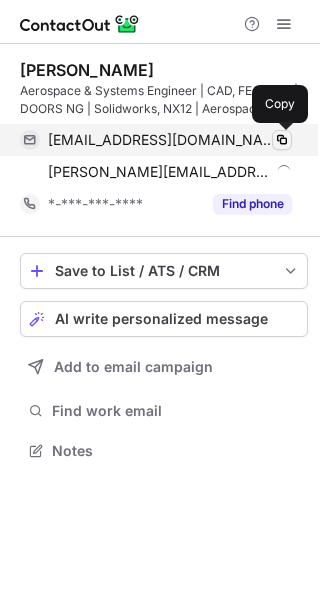 click at bounding box center (282, 140) 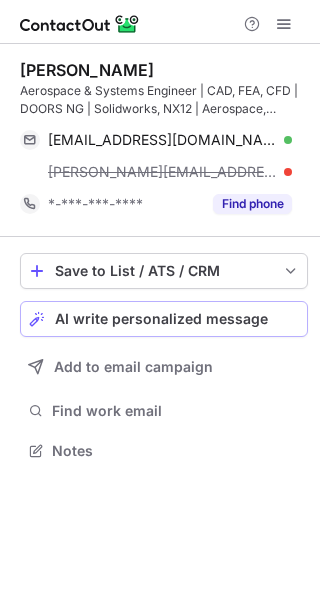 click on "AI write personalized message" at bounding box center (161, 319) 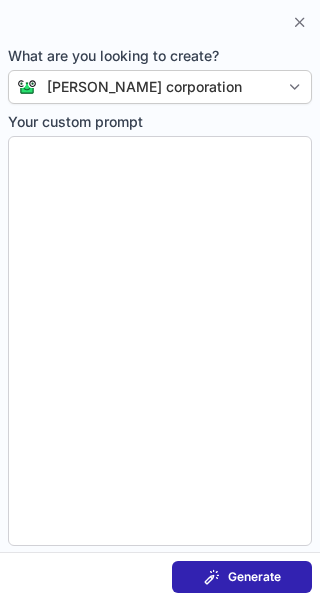 type on "**********" 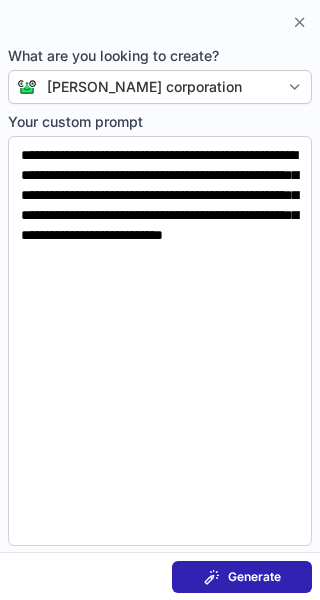 click on "Generate" at bounding box center (242, 577) 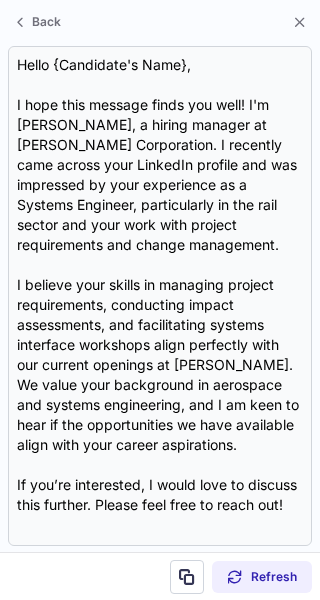 scroll, scrollTop: 405, scrollLeft: 320, axis: both 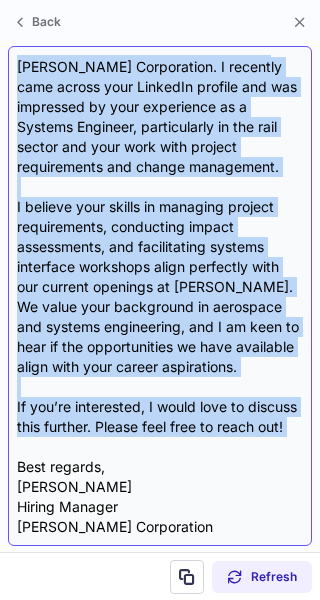 drag, startPoint x: 15, startPoint y: 63, endPoint x: 232, endPoint y: 456, distance: 448.92984 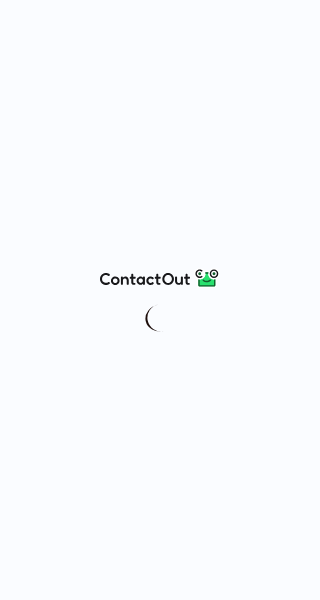 scroll, scrollTop: 0, scrollLeft: 0, axis: both 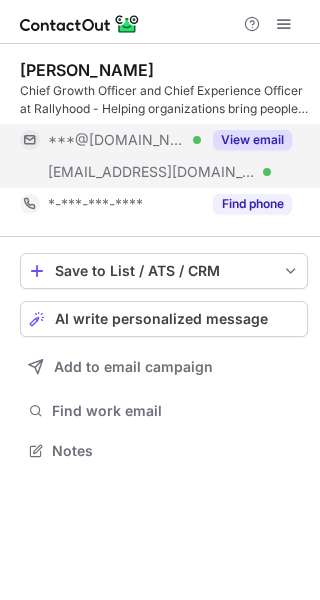 click on "View email" at bounding box center [252, 140] 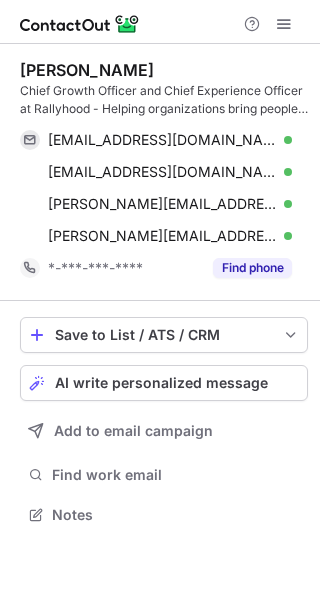 scroll, scrollTop: 10, scrollLeft: 10, axis: both 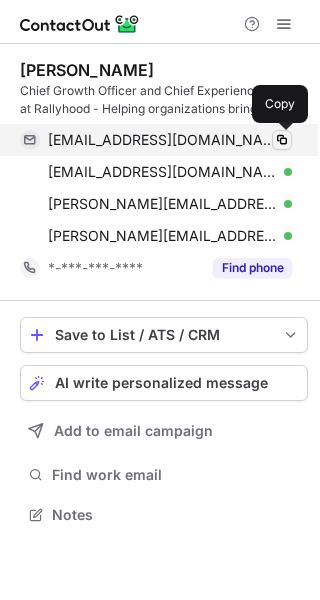 click at bounding box center [282, 140] 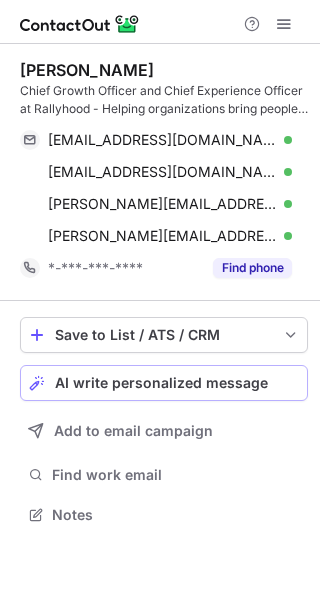 click on "AI write personalized message" at bounding box center (164, 383) 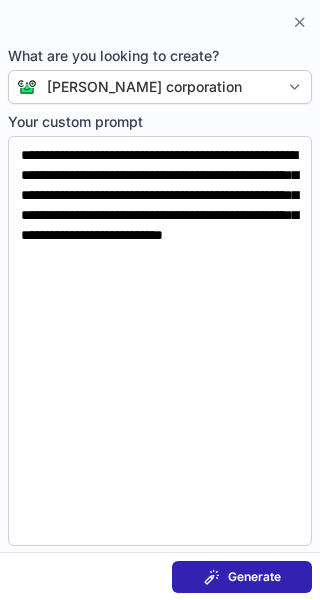 click on "Generate" at bounding box center (254, 577) 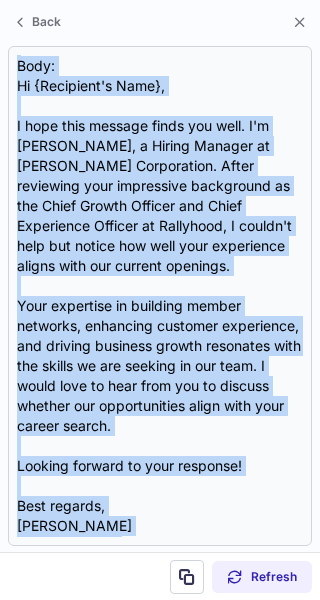scroll, scrollTop: 118, scrollLeft: 0, axis: vertical 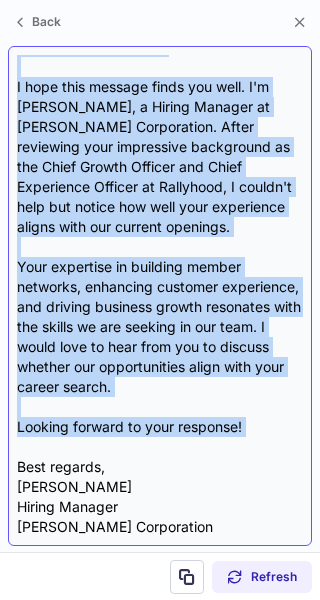 drag, startPoint x: 18, startPoint y: 83, endPoint x: 251, endPoint y: 447, distance: 432.1863 